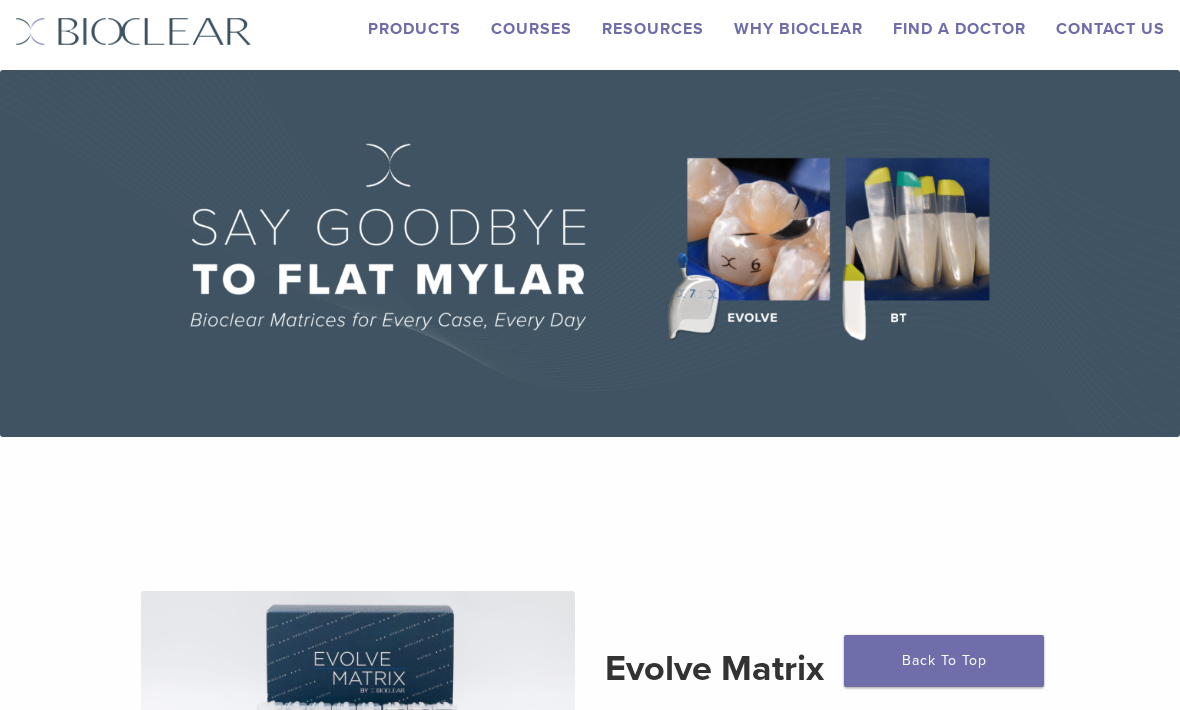 scroll, scrollTop: 48, scrollLeft: 0, axis: vertical 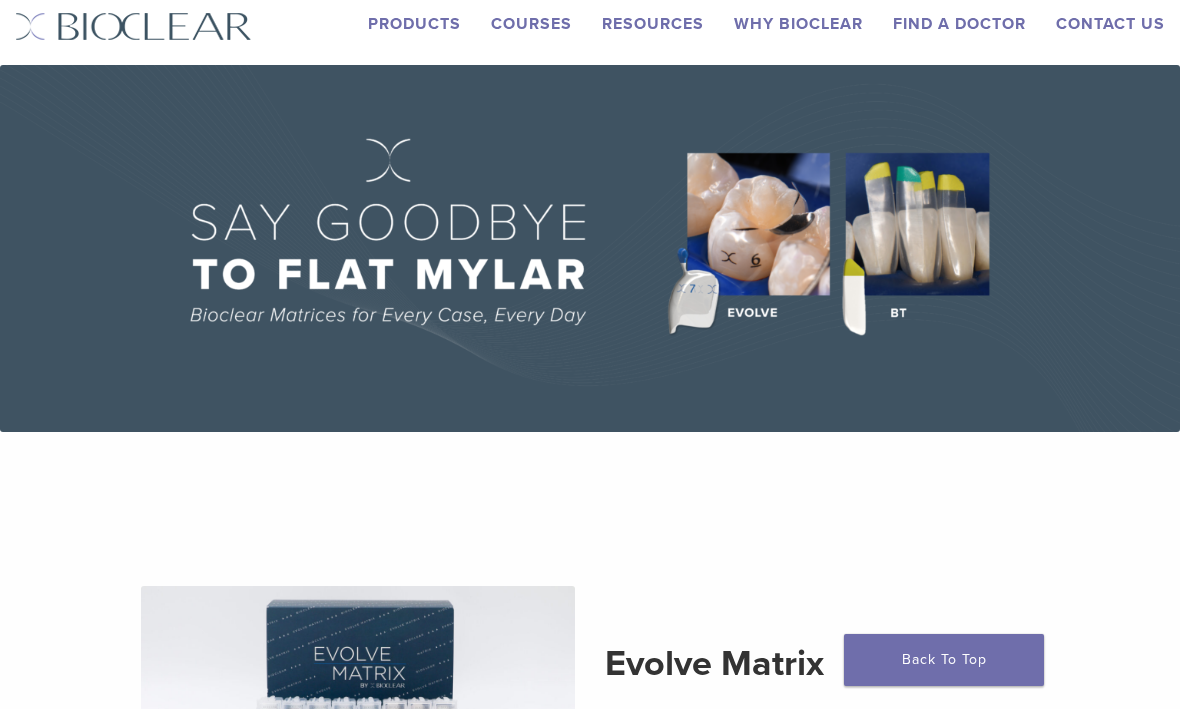 click on "Find A Doctor" at bounding box center (959, 25) 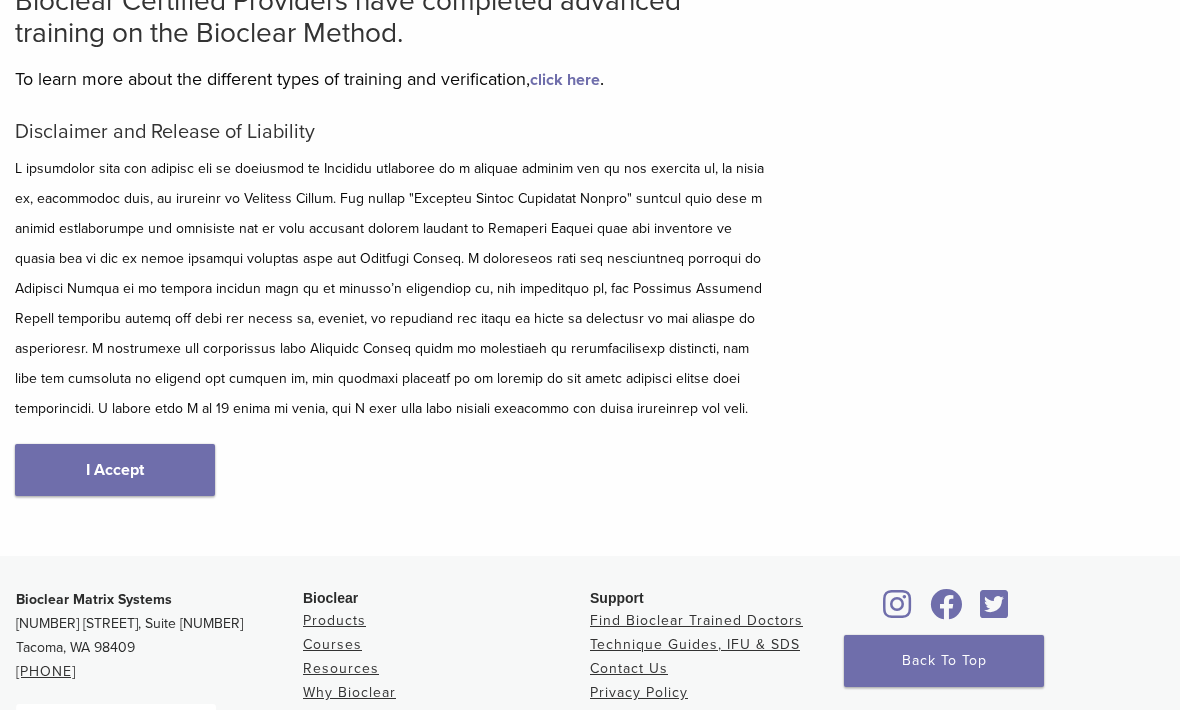 scroll, scrollTop: 188, scrollLeft: 0, axis: vertical 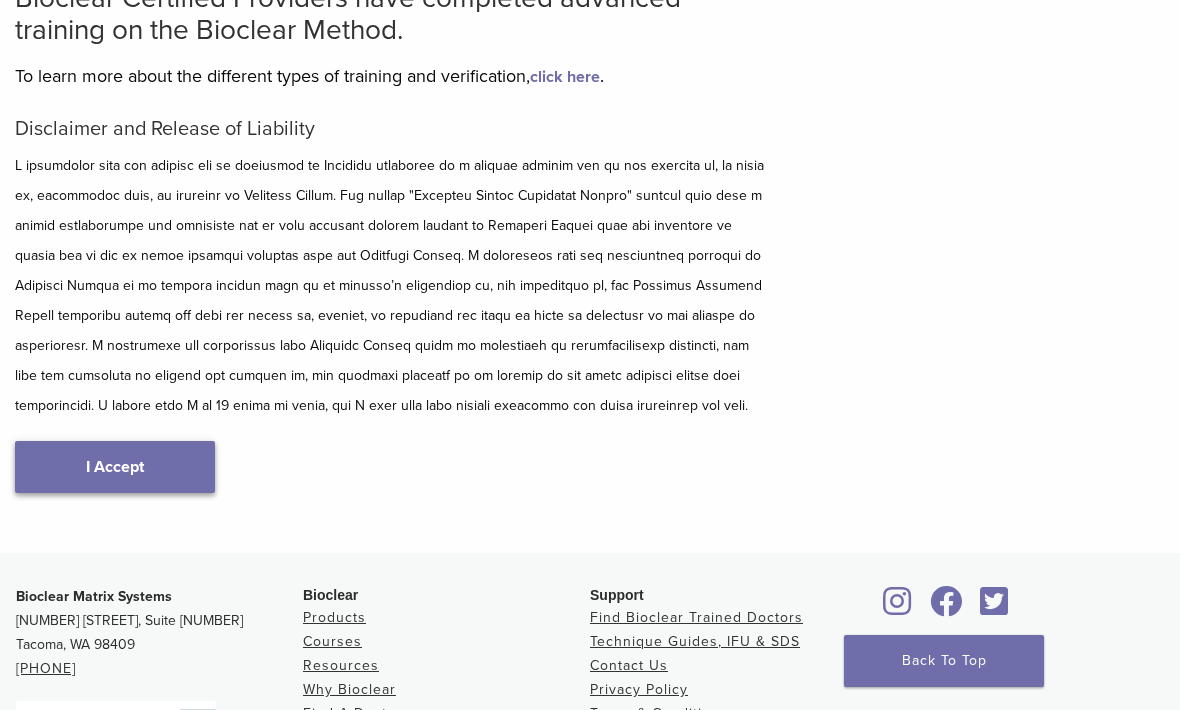 click on "I Accept" at bounding box center (115, 467) 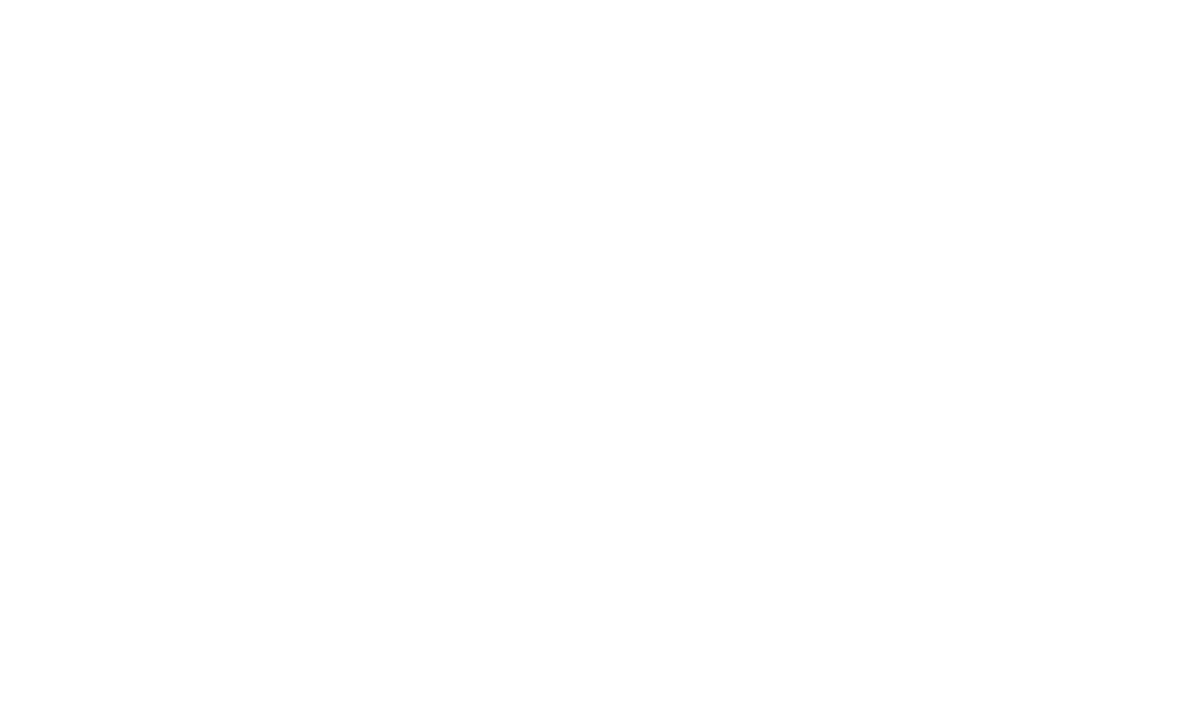 scroll, scrollTop: 736, scrollLeft: 0, axis: vertical 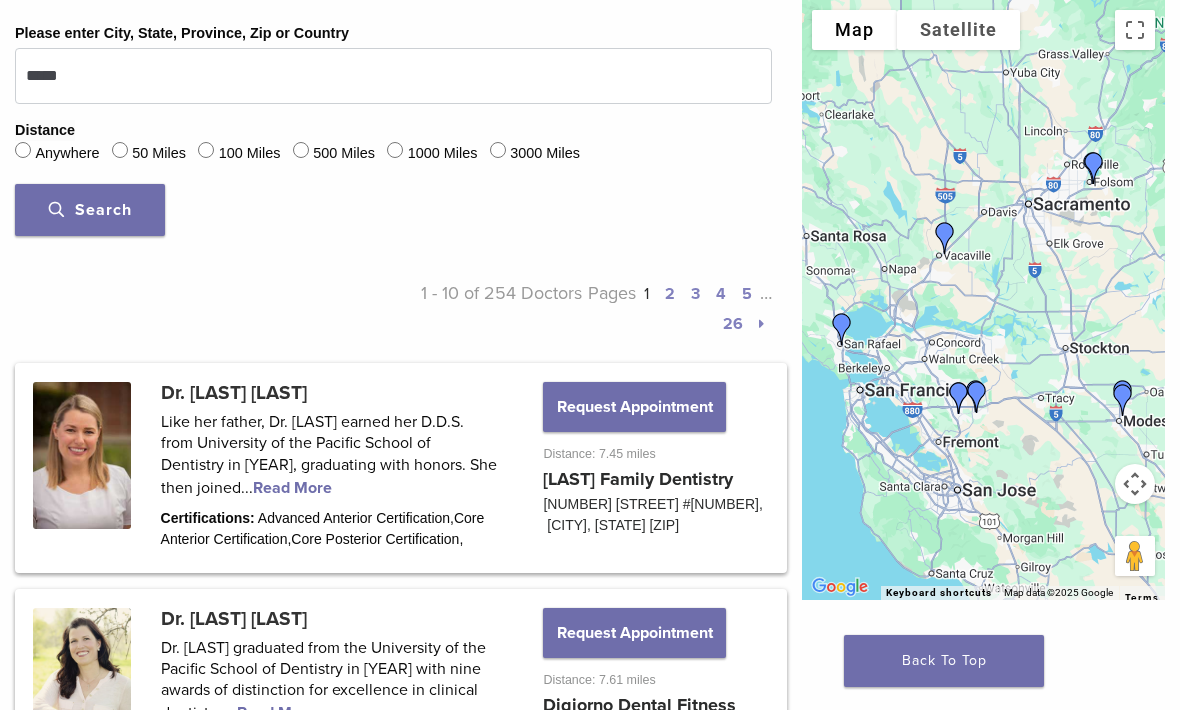 click on "Pages
1 2 3 4 5 … 26" at bounding box center (676, 308) 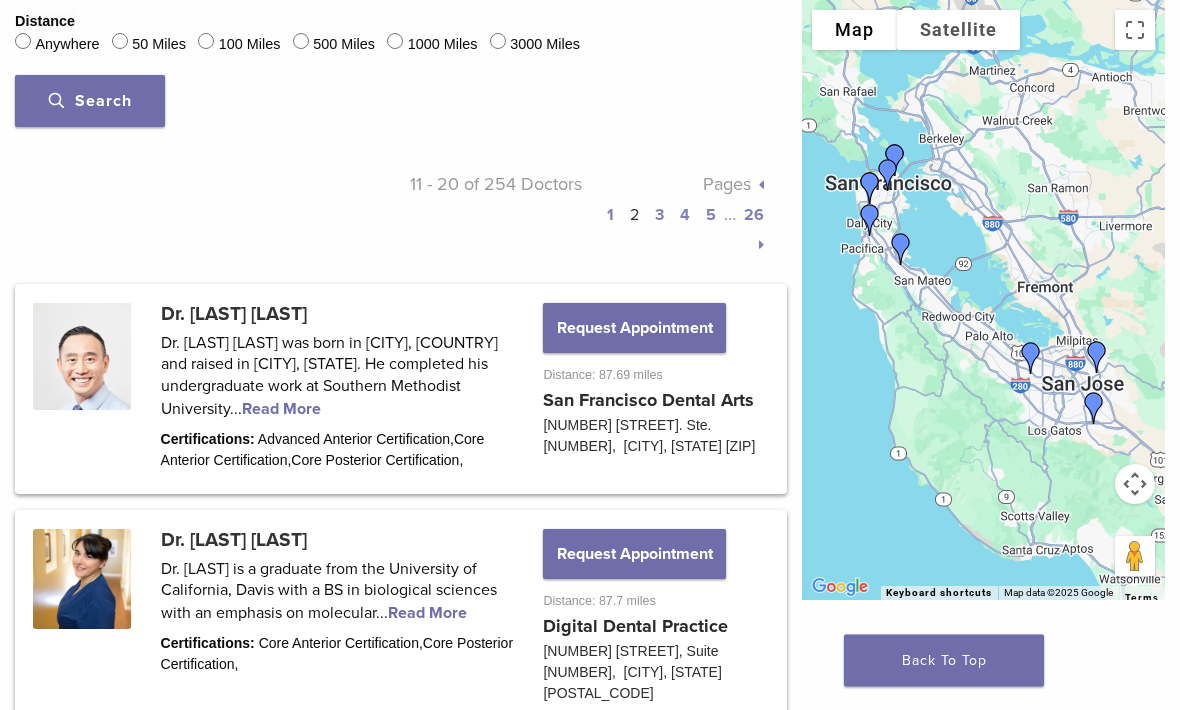 scroll, scrollTop: 795, scrollLeft: 0, axis: vertical 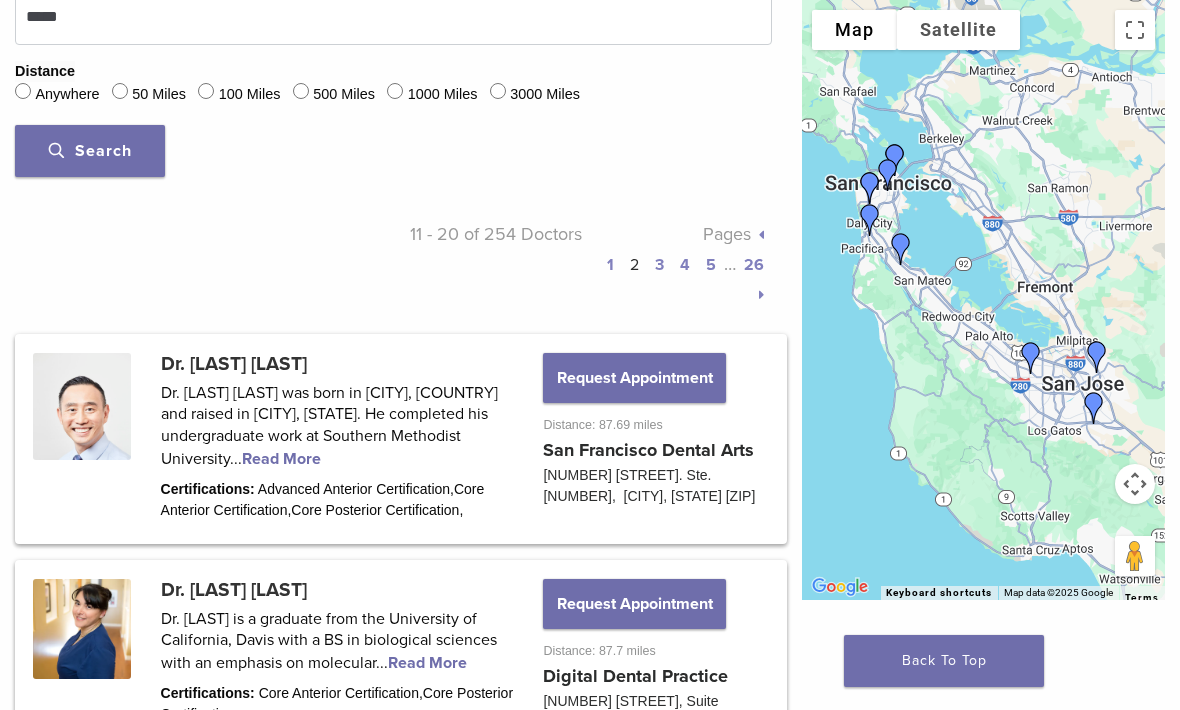 click at bounding box center (761, 295) 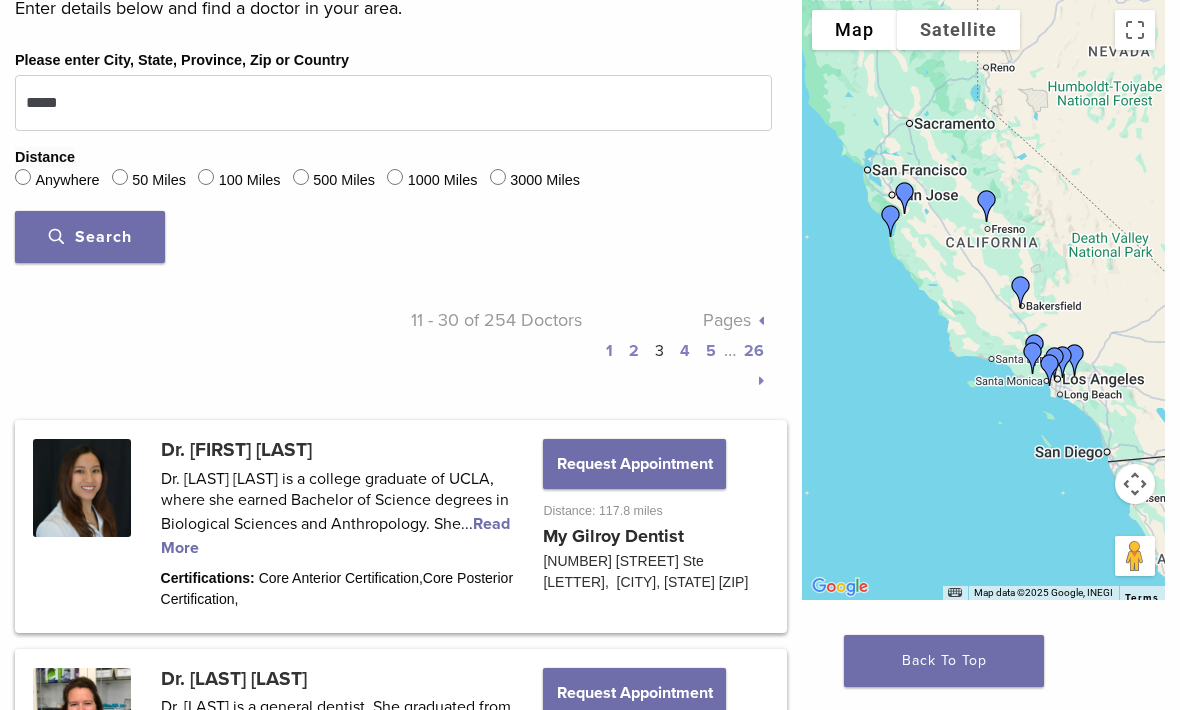 scroll, scrollTop: 685, scrollLeft: 0, axis: vertical 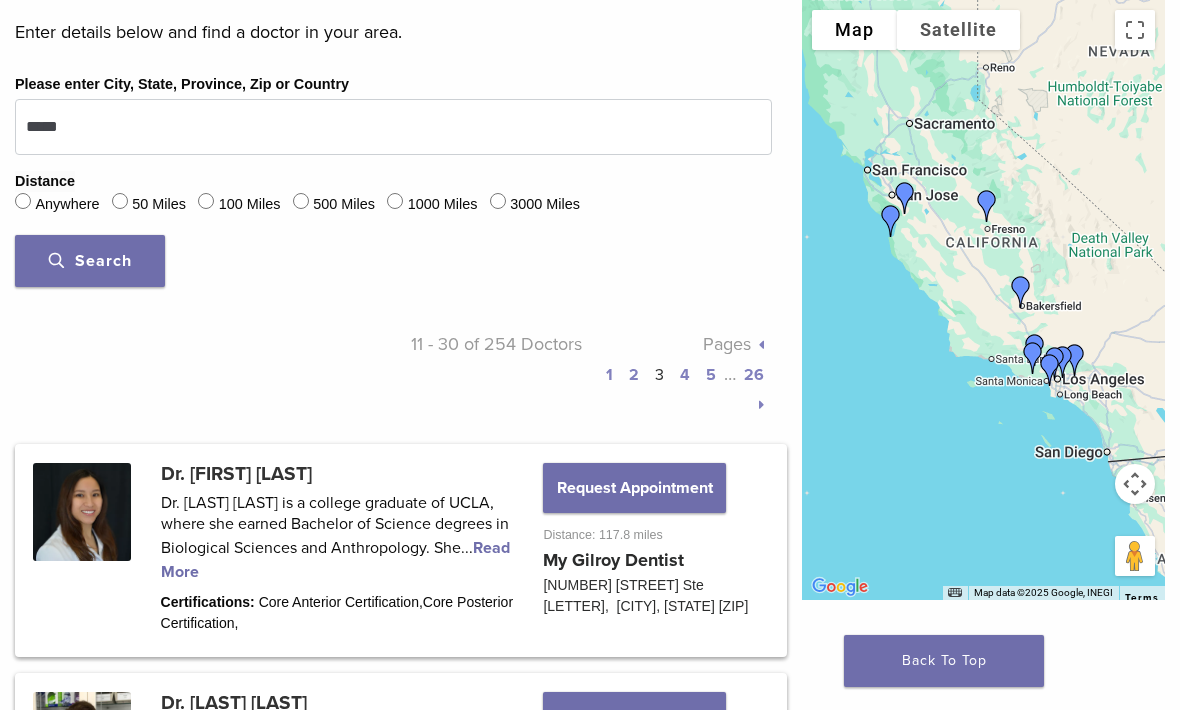 click at bounding box center [761, 405] 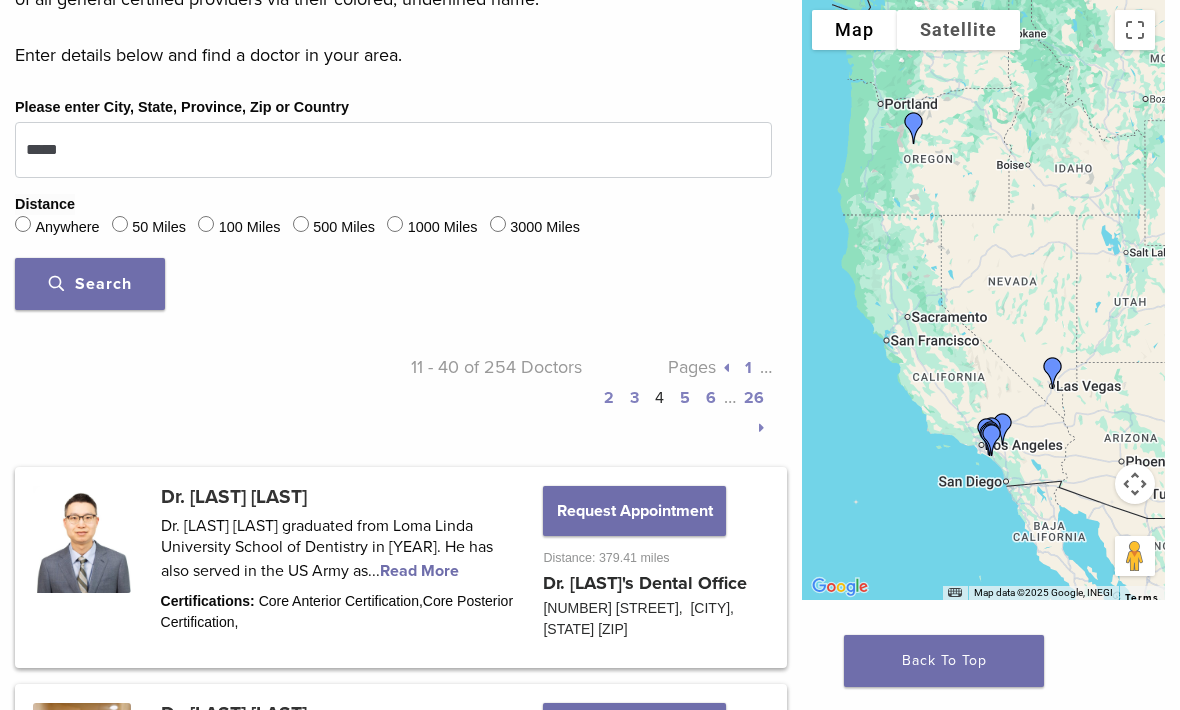 scroll, scrollTop: 626, scrollLeft: 0, axis: vertical 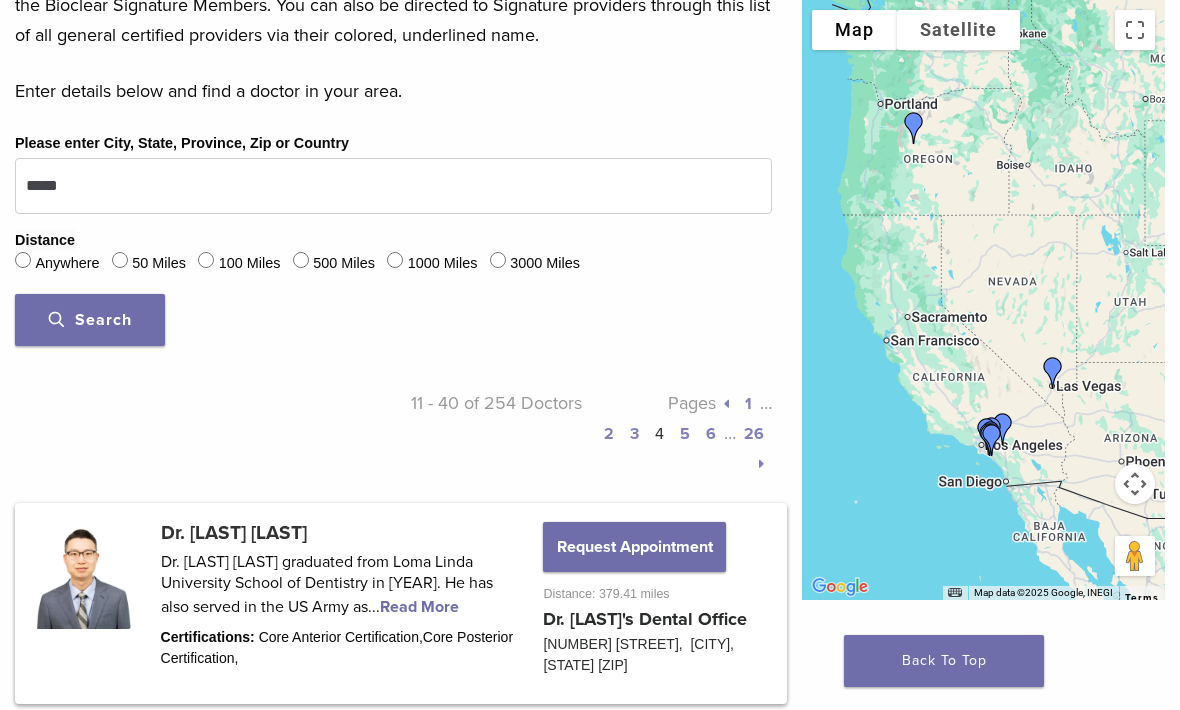 click at bounding box center (726, 404) 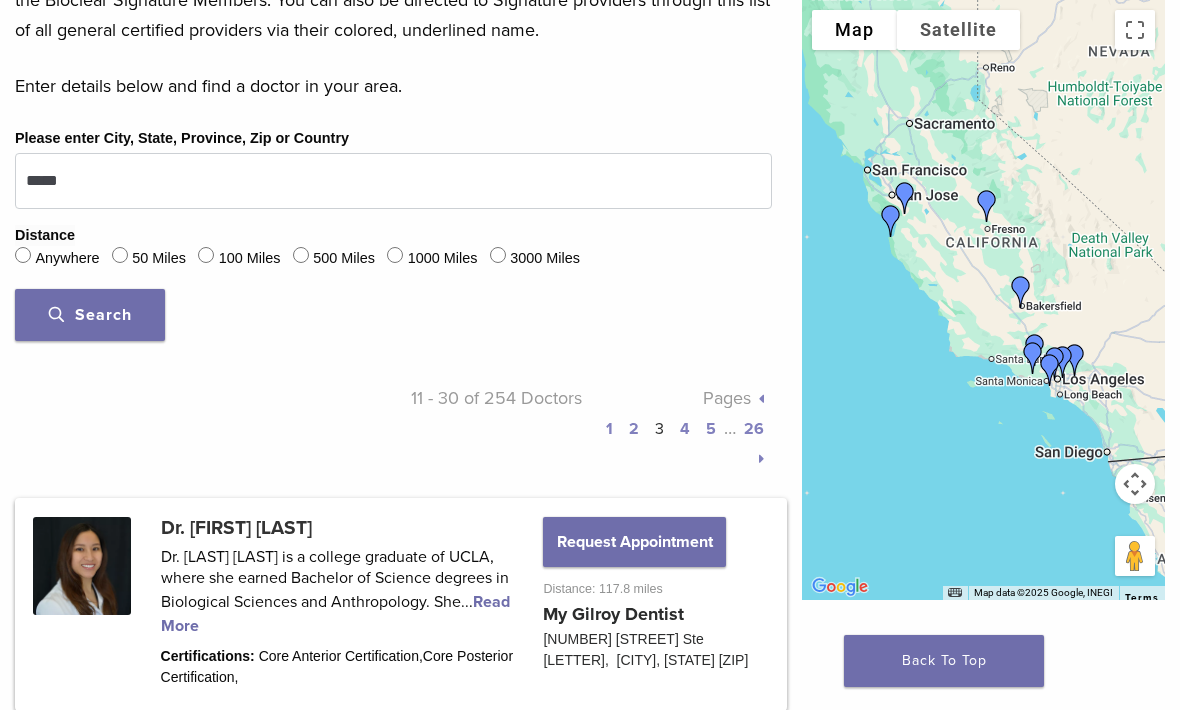 scroll, scrollTop: 656, scrollLeft: 0, axis: vertical 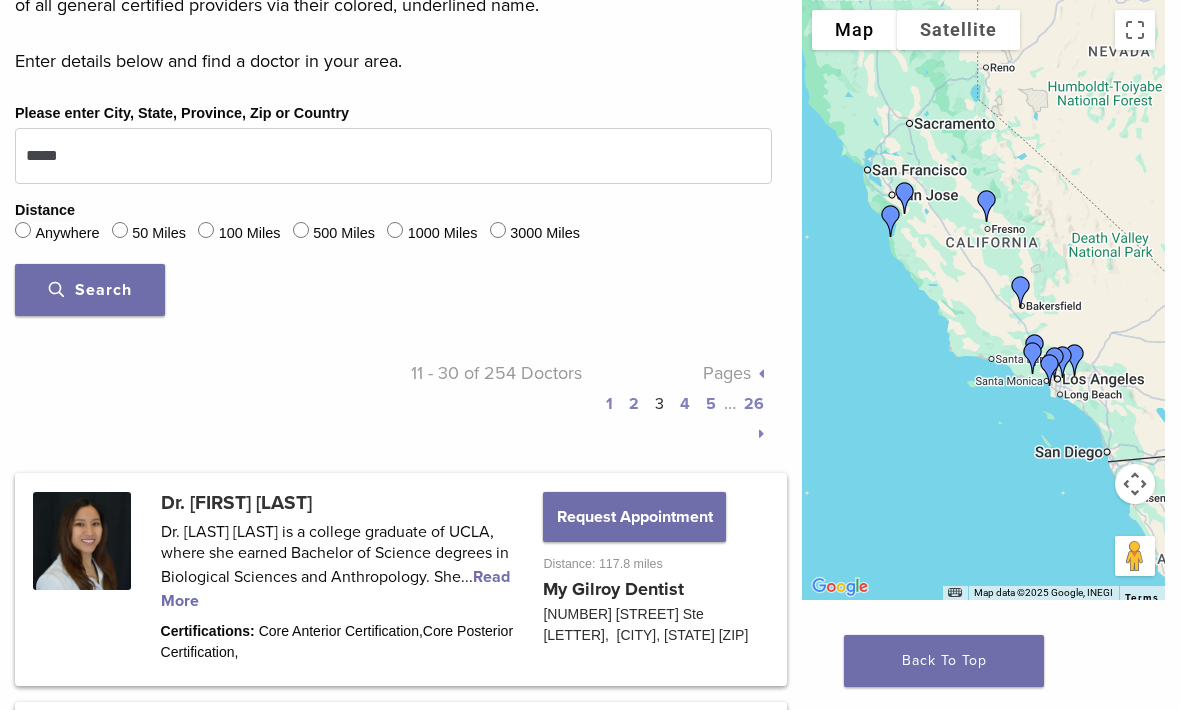 click on "1" at bounding box center [609, 404] 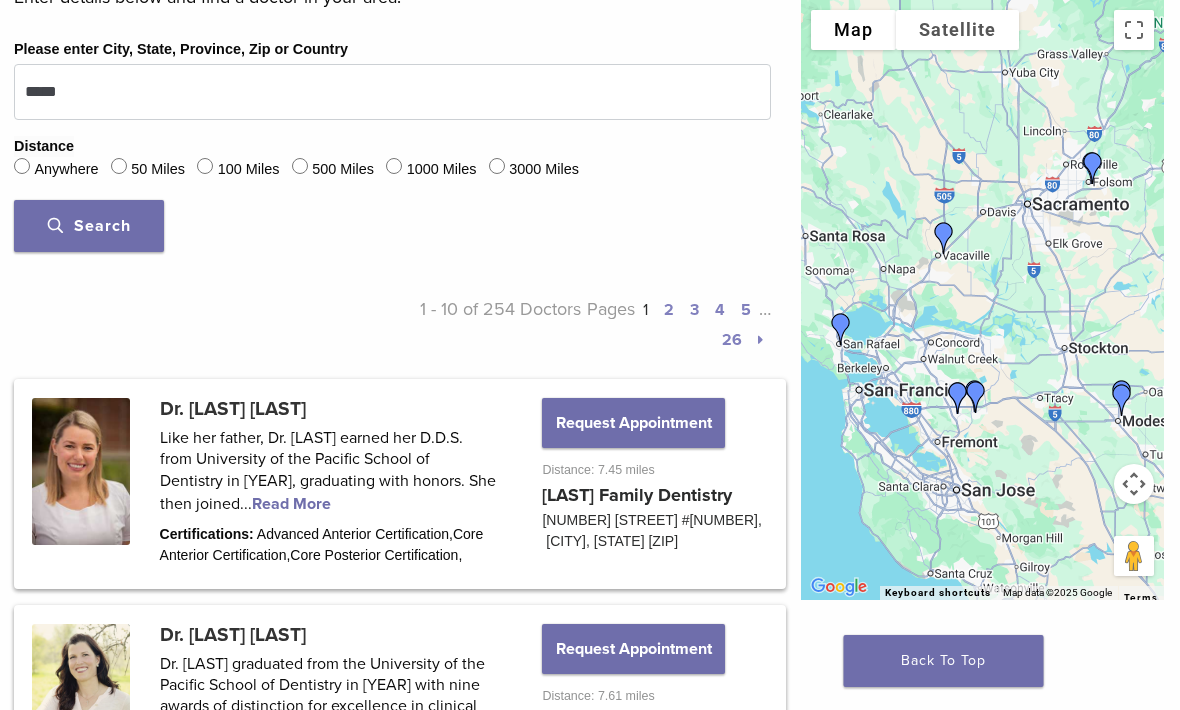 scroll, scrollTop: 637, scrollLeft: 0, axis: vertical 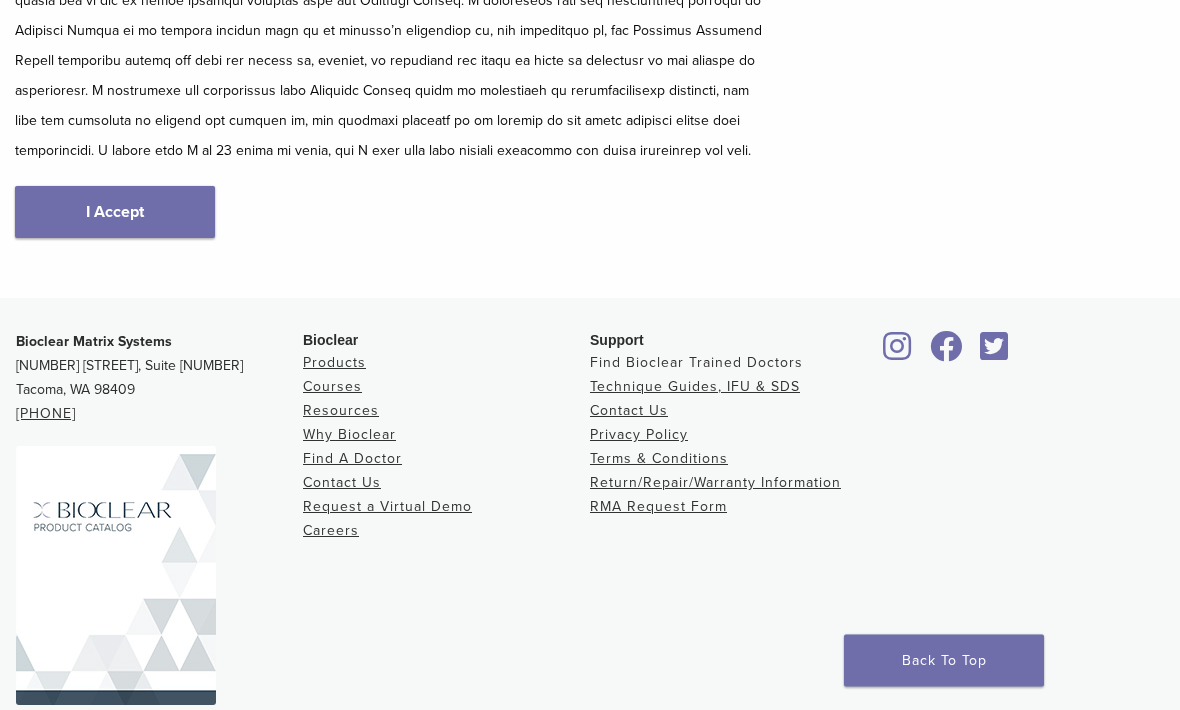 click on "Find Bioclear Trained Doctors" at bounding box center (696, 363) 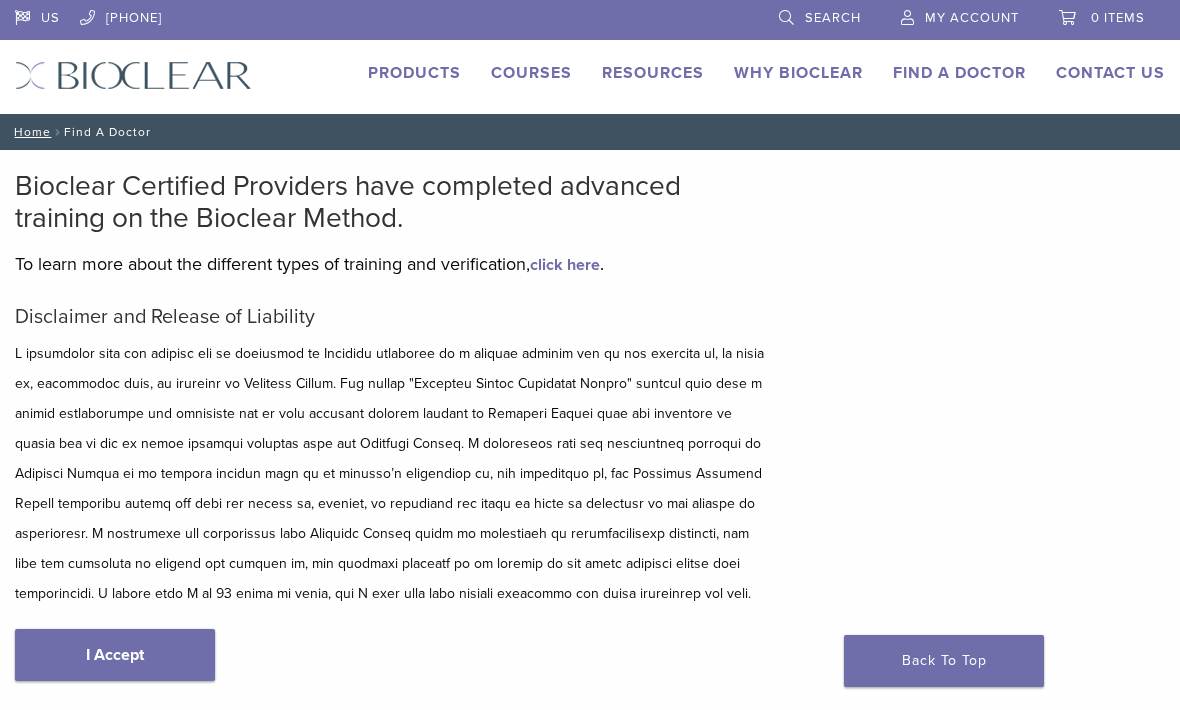 scroll, scrollTop: 0, scrollLeft: 0, axis: both 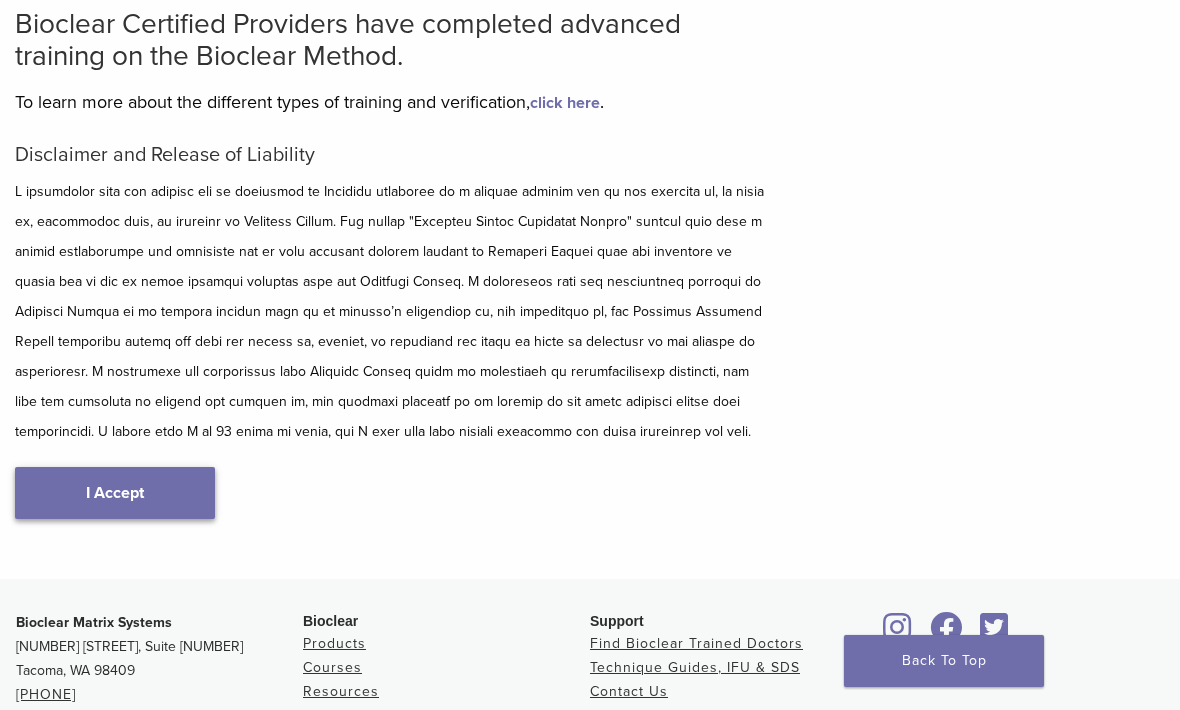 click on "I Accept" at bounding box center (115, 493) 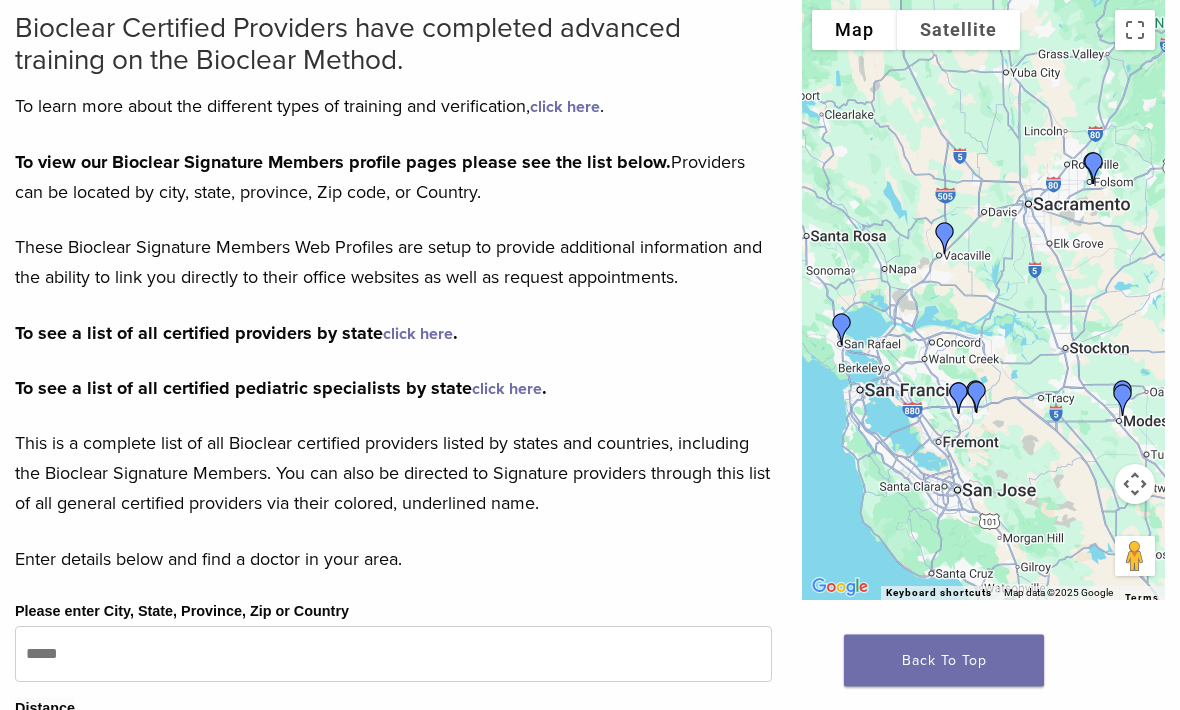 scroll, scrollTop: 158, scrollLeft: 0, axis: vertical 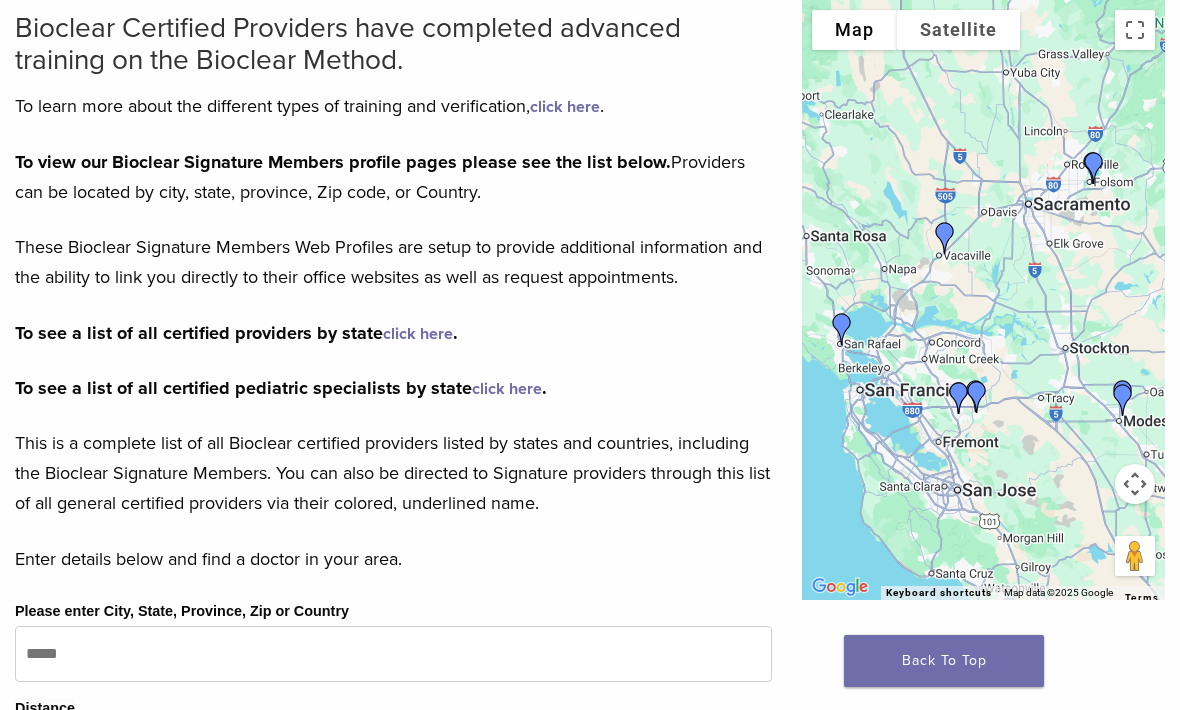 click on "click here" at bounding box center [418, 334] 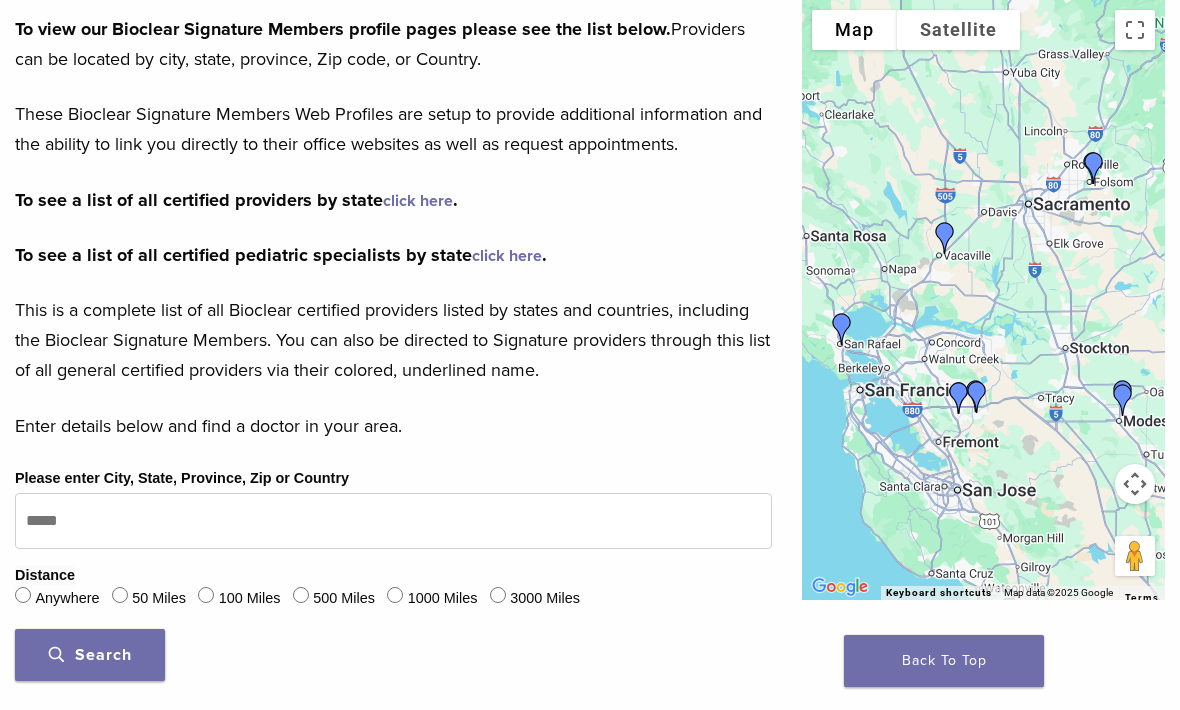 scroll, scrollTop: 0, scrollLeft: 0, axis: both 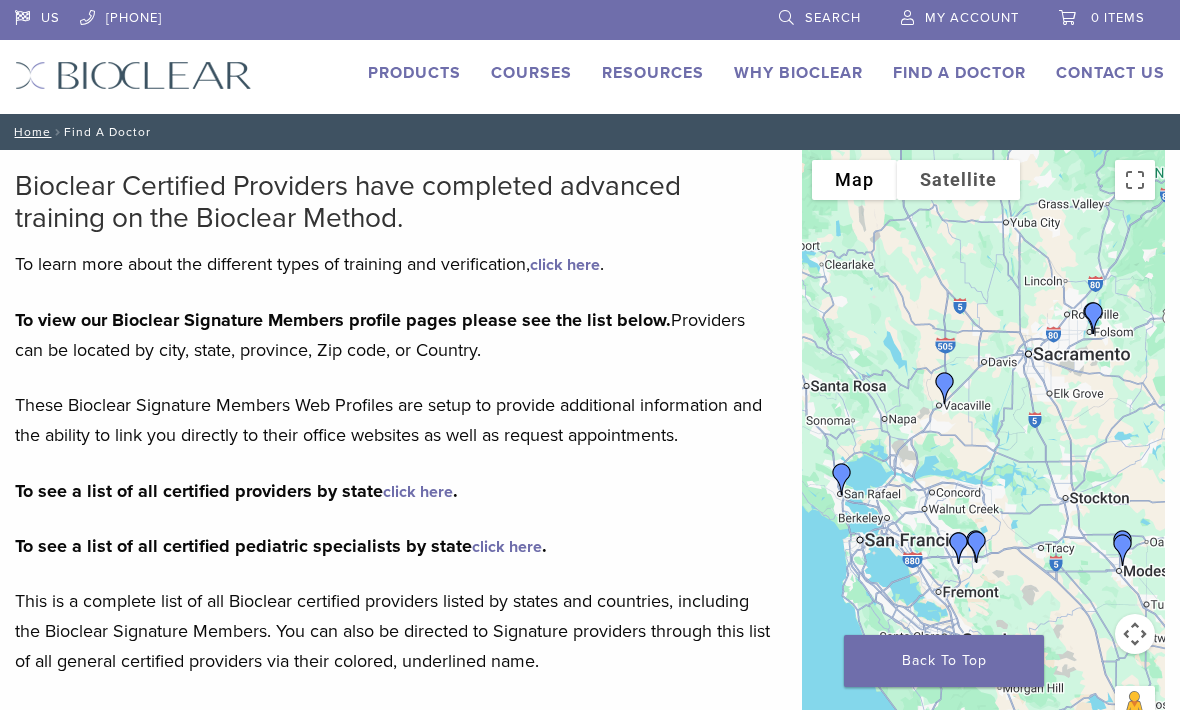 click on "Products" at bounding box center (414, 73) 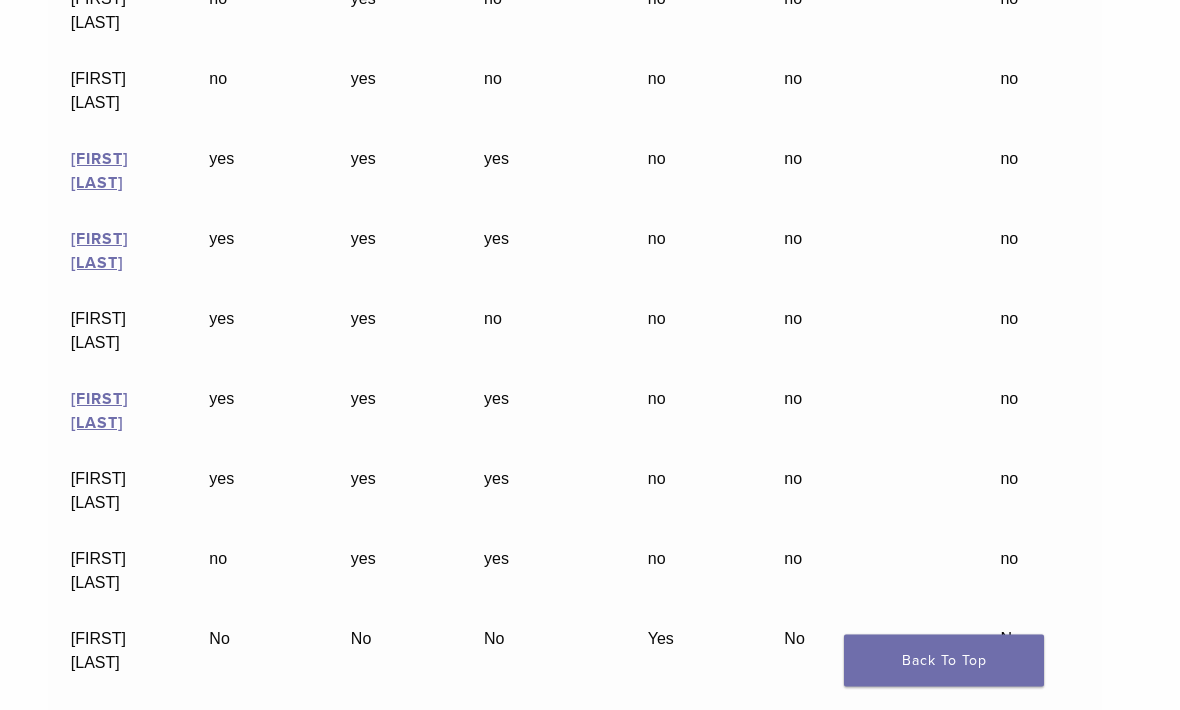 scroll, scrollTop: 0, scrollLeft: 15, axis: horizontal 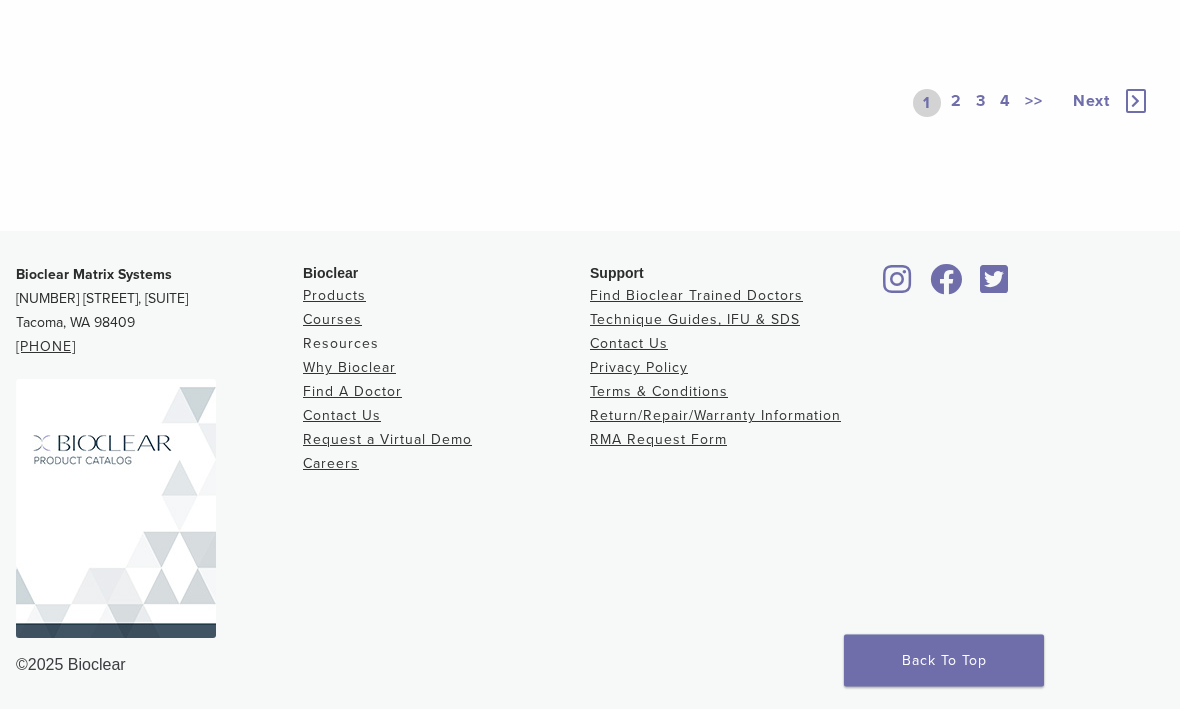 click on "Resources" at bounding box center [341, 344] 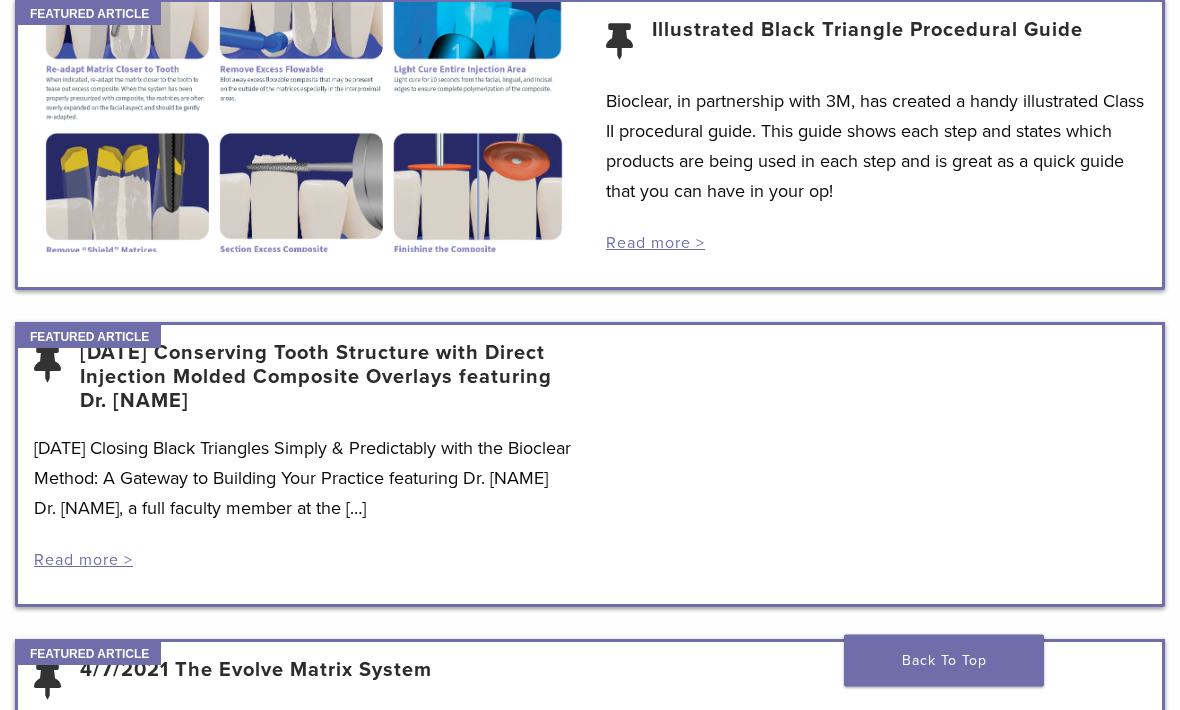 scroll, scrollTop: 0, scrollLeft: 0, axis: both 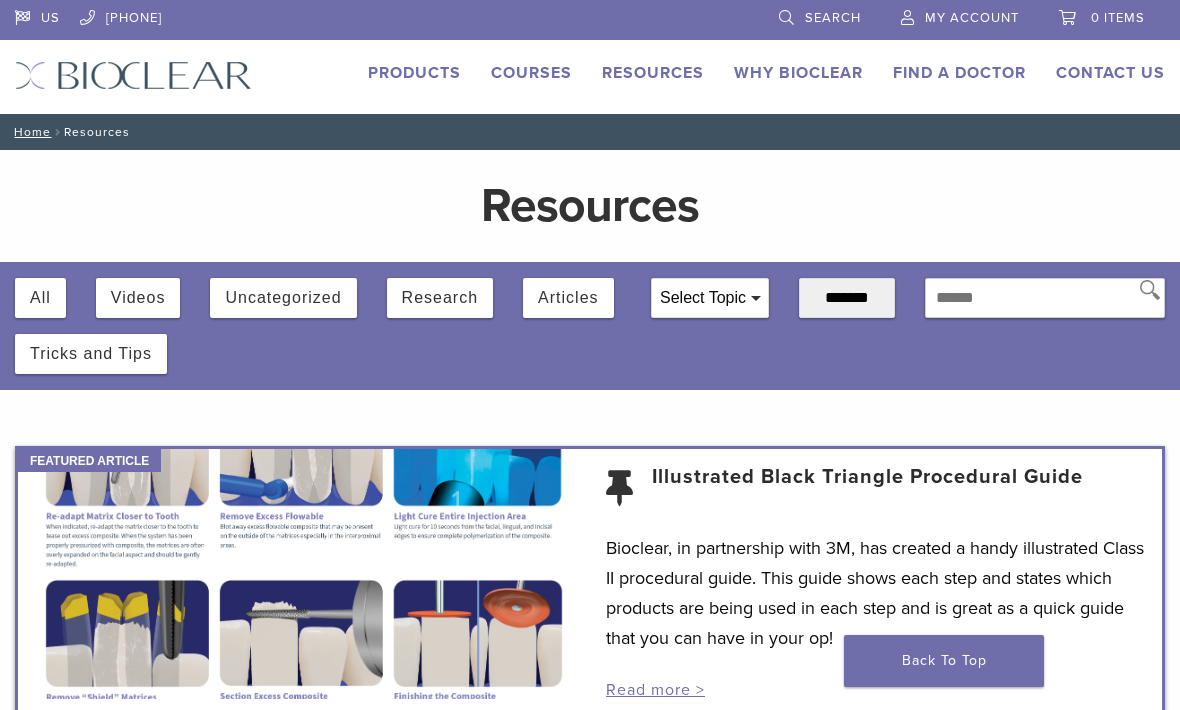 click on "Products" at bounding box center (414, 73) 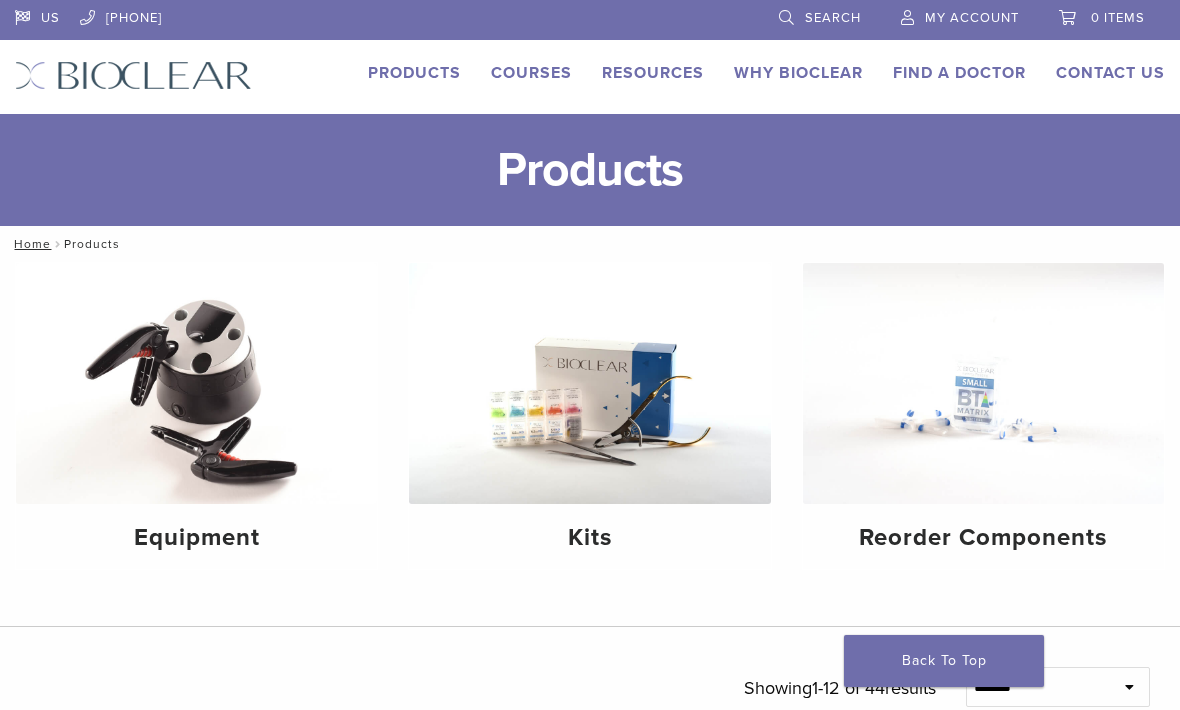 scroll, scrollTop: 0, scrollLeft: 0, axis: both 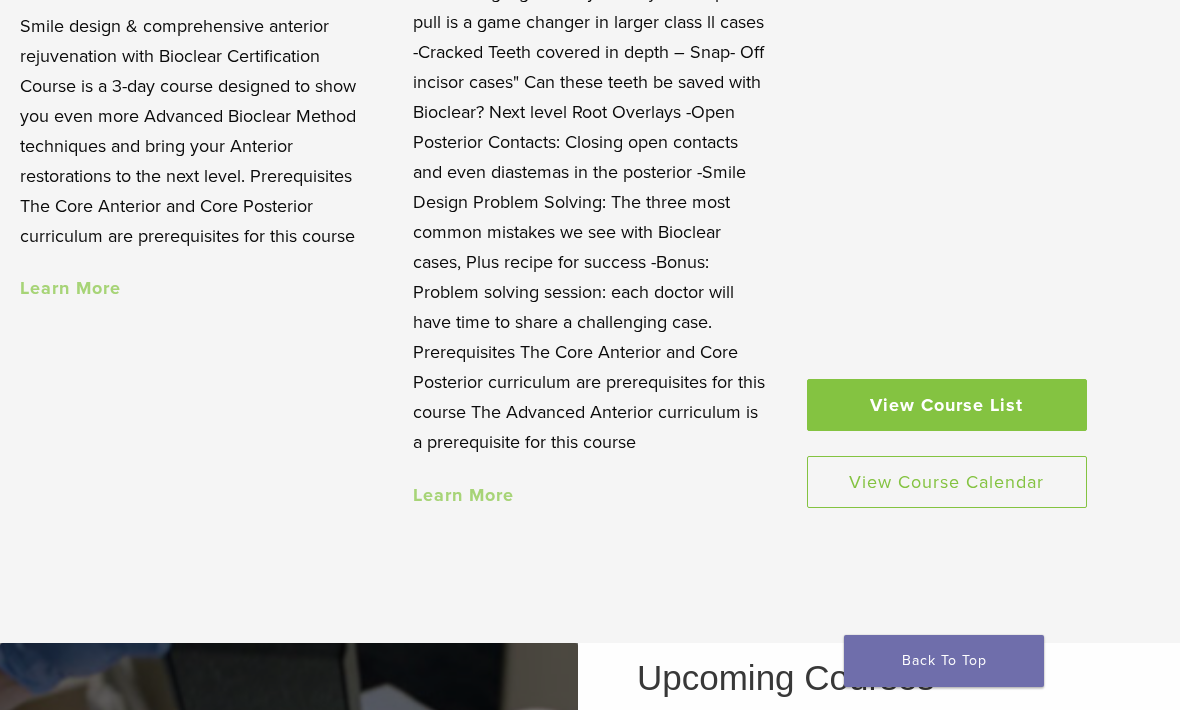 click on "Learn More" at bounding box center [463, 495] 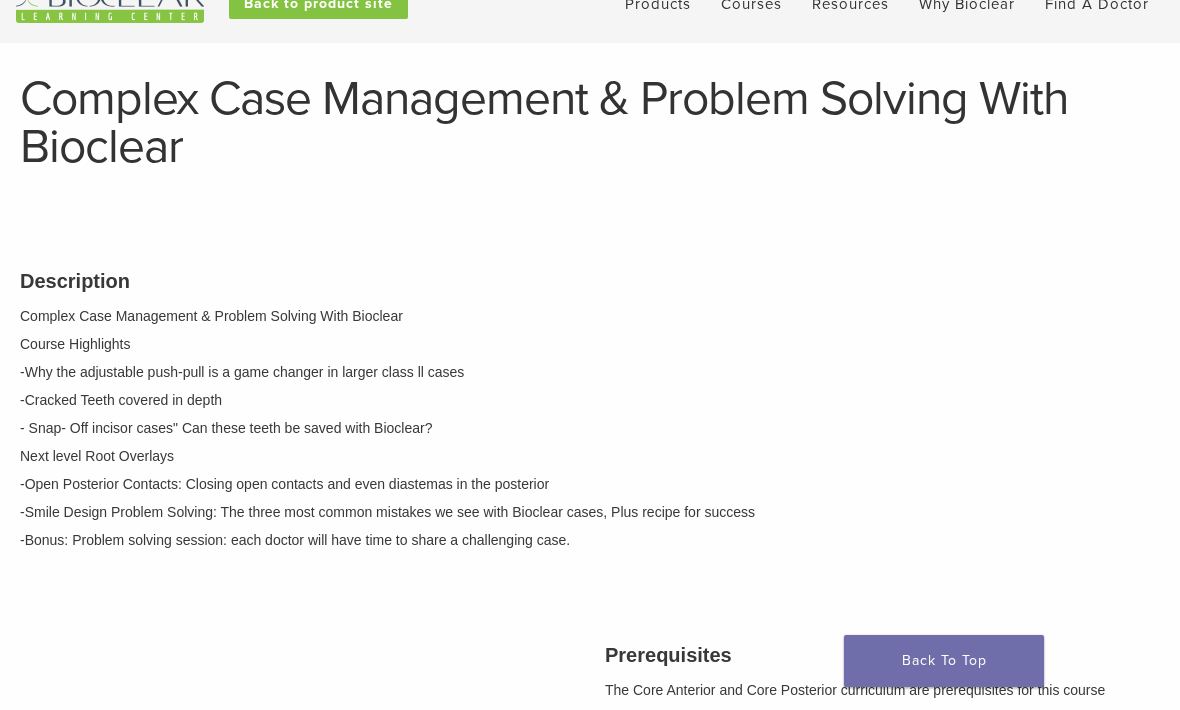scroll, scrollTop: 0, scrollLeft: 0, axis: both 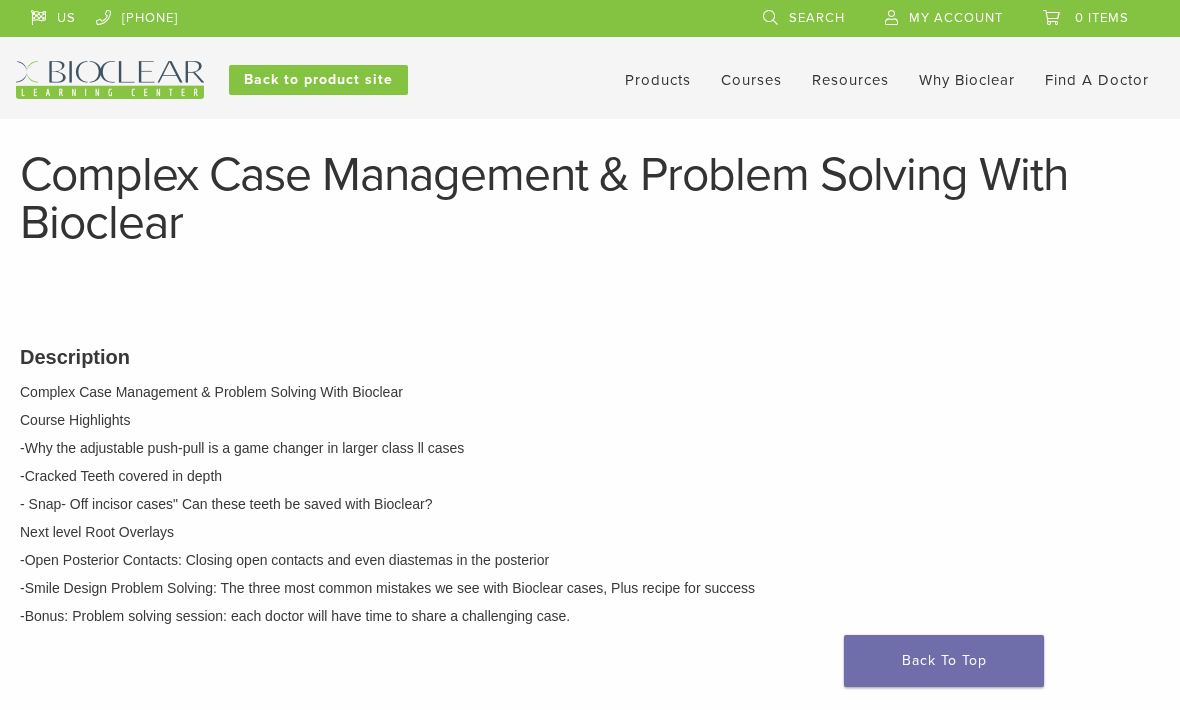 click on "US
[PHONE]
Search
My Account
0 items
Cart
No products in the cart.
Back to product site
Products Courses Resources Expand child menu
Technique Guides, IFU, & SDS
Why Bioclear Find A Doctor Contact Us Expand child menu
Request a Virtual Demo
Return/Repairs
Products
Courses
Resources Expand child menu
Technique Guides, IFU, & SDS
Why Bioclear
Find A Doctor
Contact Us Expand child menu
Request a Virtual Demo
Return/Repairs" at bounding box center (590, 59) 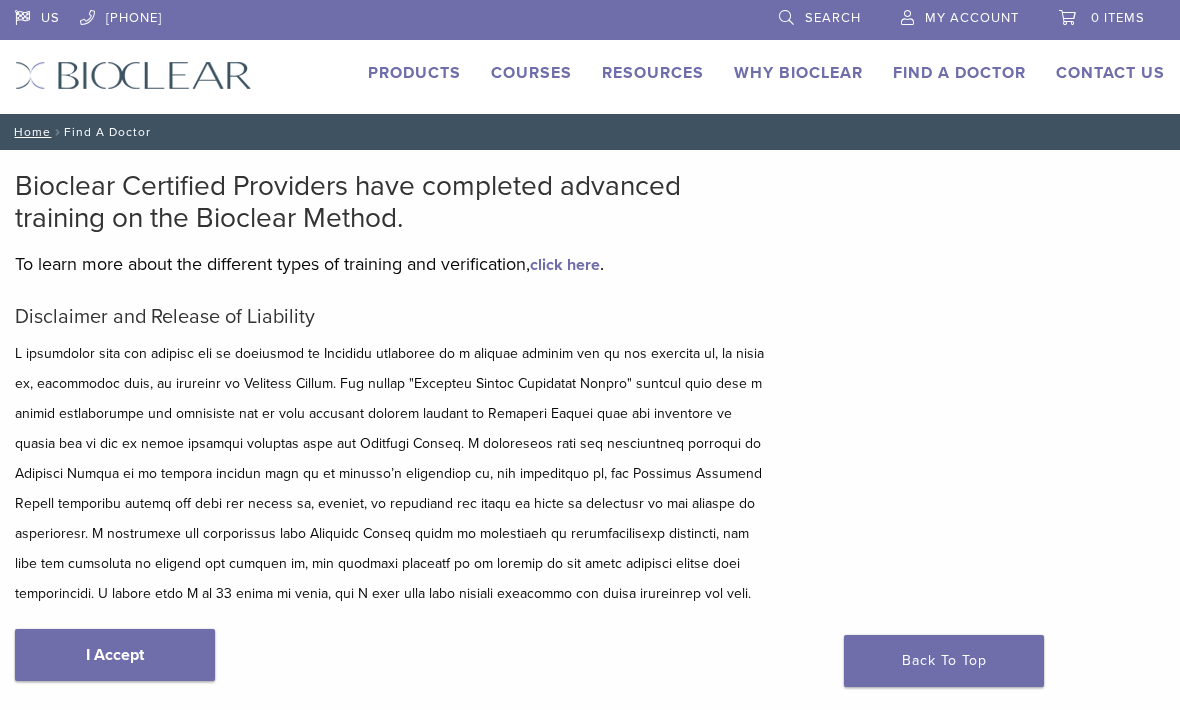 scroll, scrollTop: 0, scrollLeft: 0, axis: both 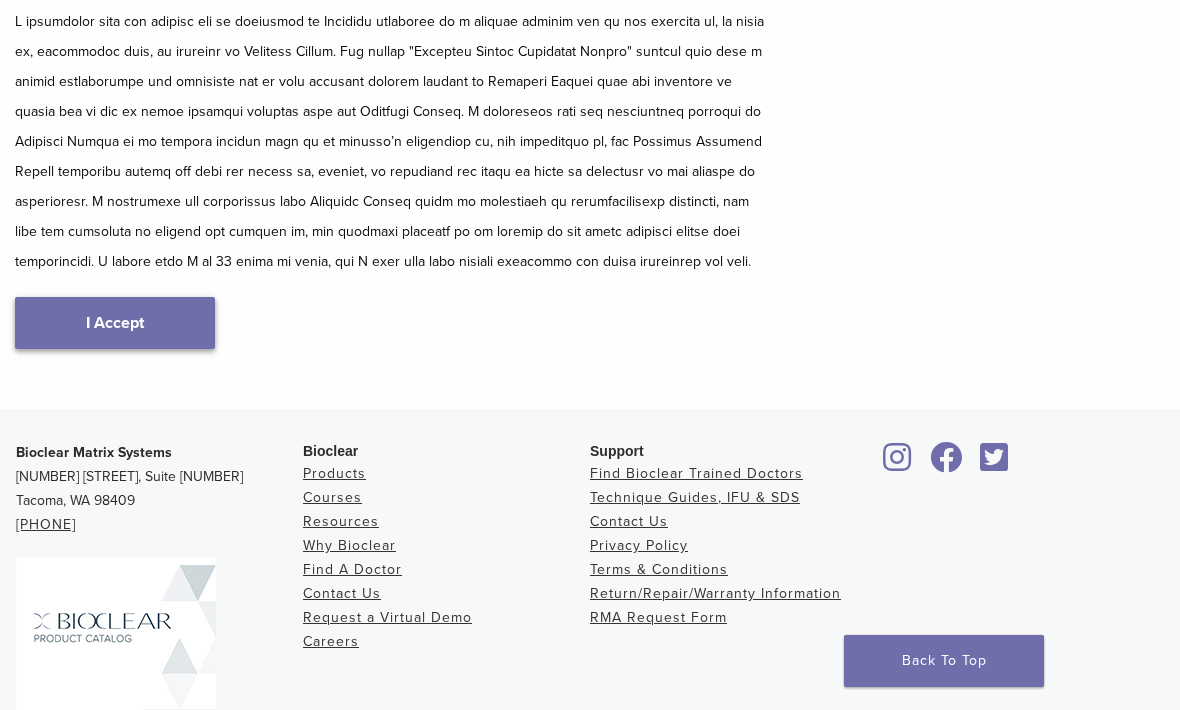 click on "I Accept" at bounding box center (115, 323) 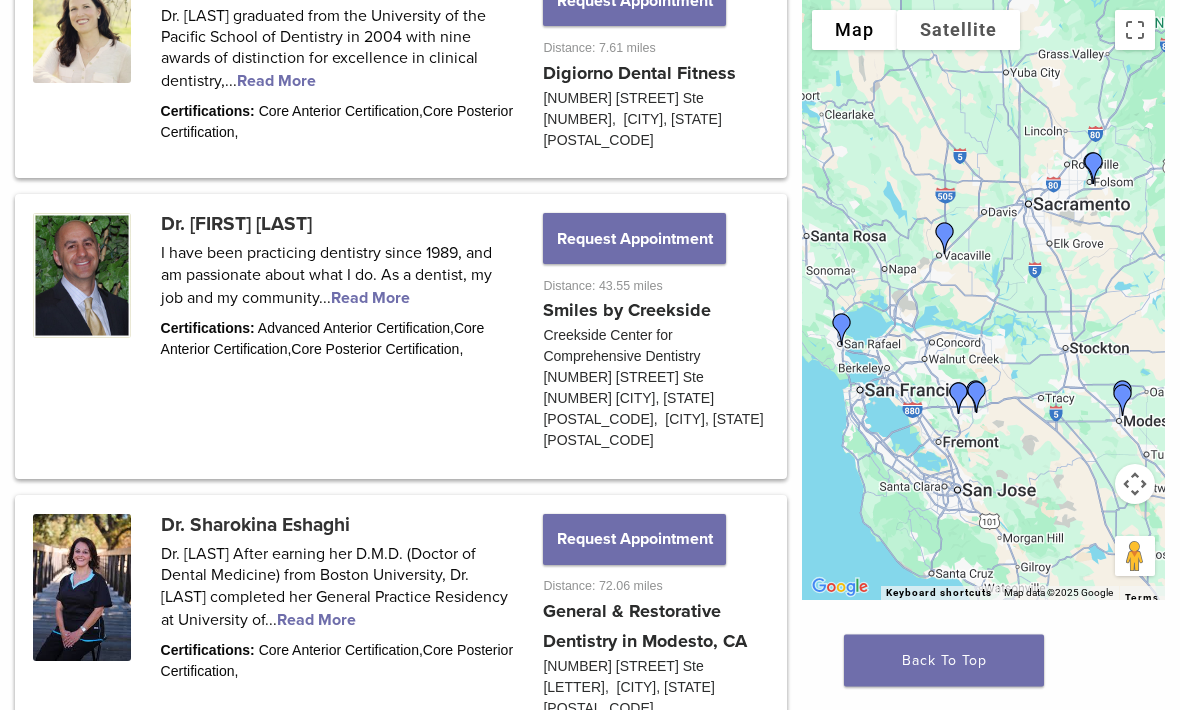 scroll, scrollTop: 1368, scrollLeft: 0, axis: vertical 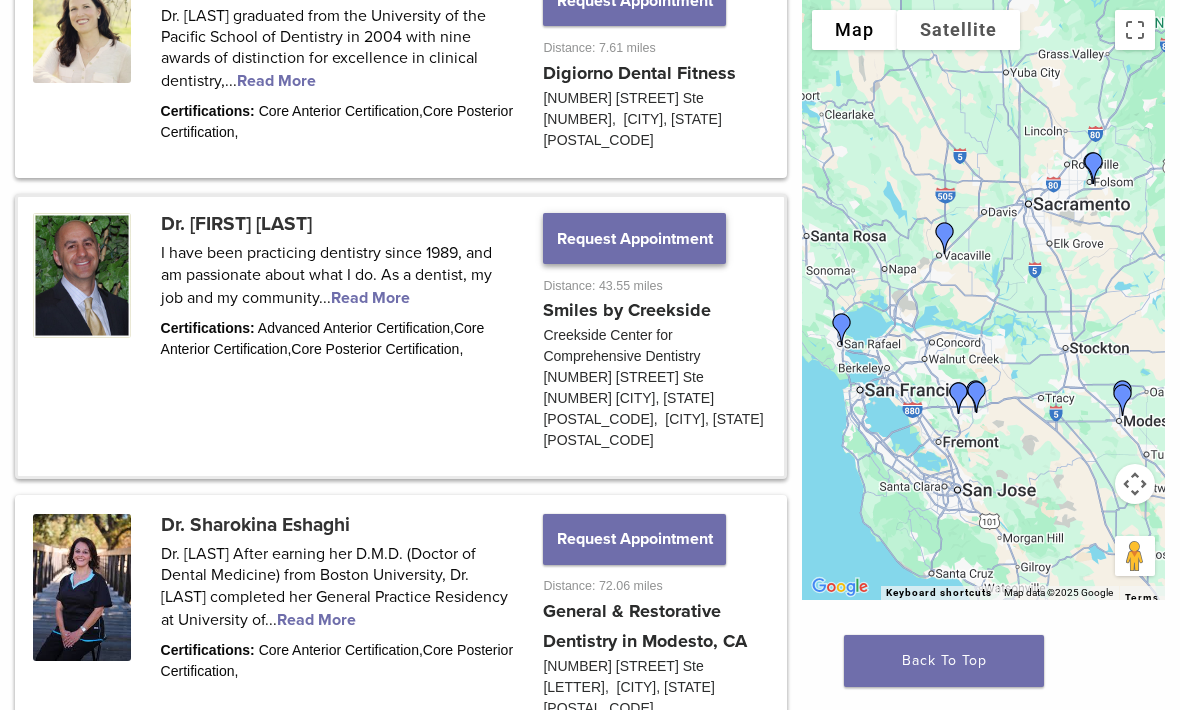 click on "Request Appointment" at bounding box center (634, 238) 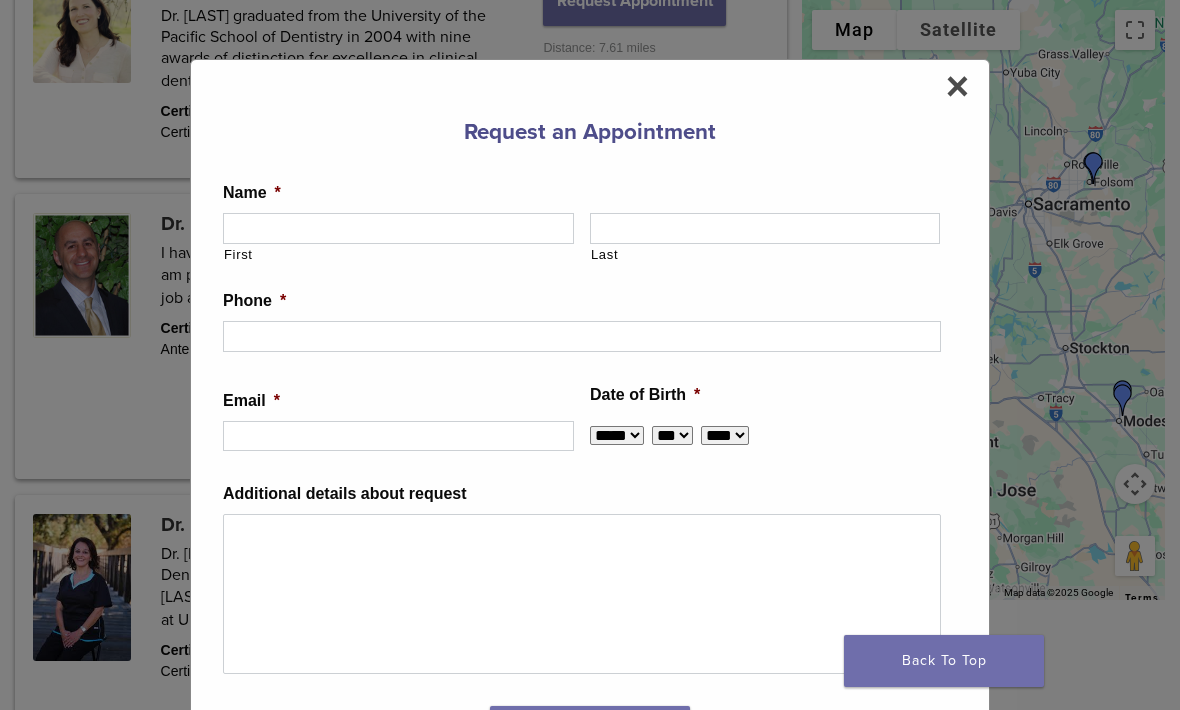 click on "**********" at bounding box center (590, 438) 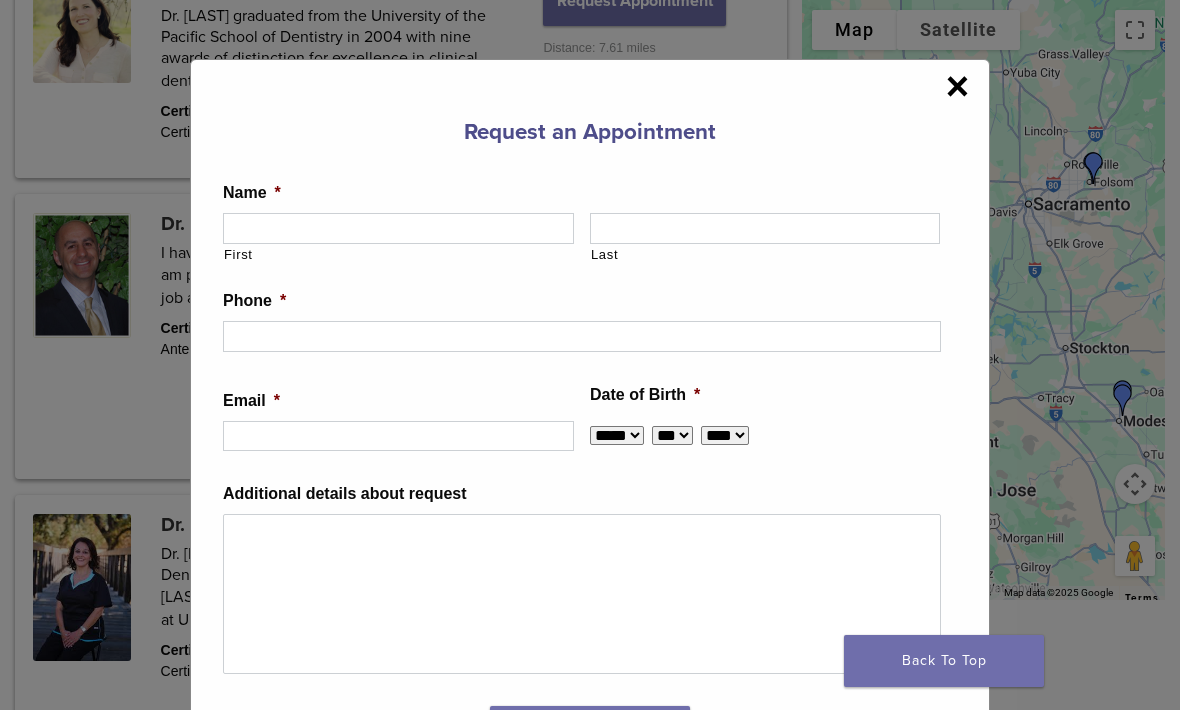 click on "×" at bounding box center (957, 86) 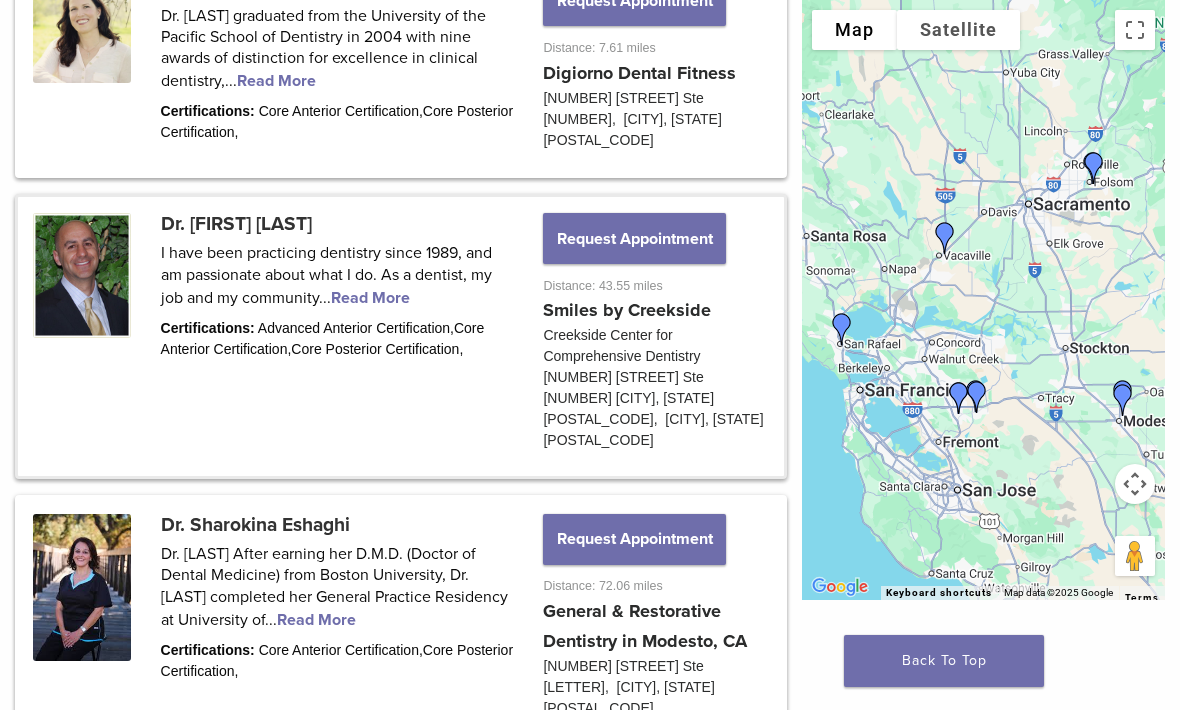 click at bounding box center [401, 336] 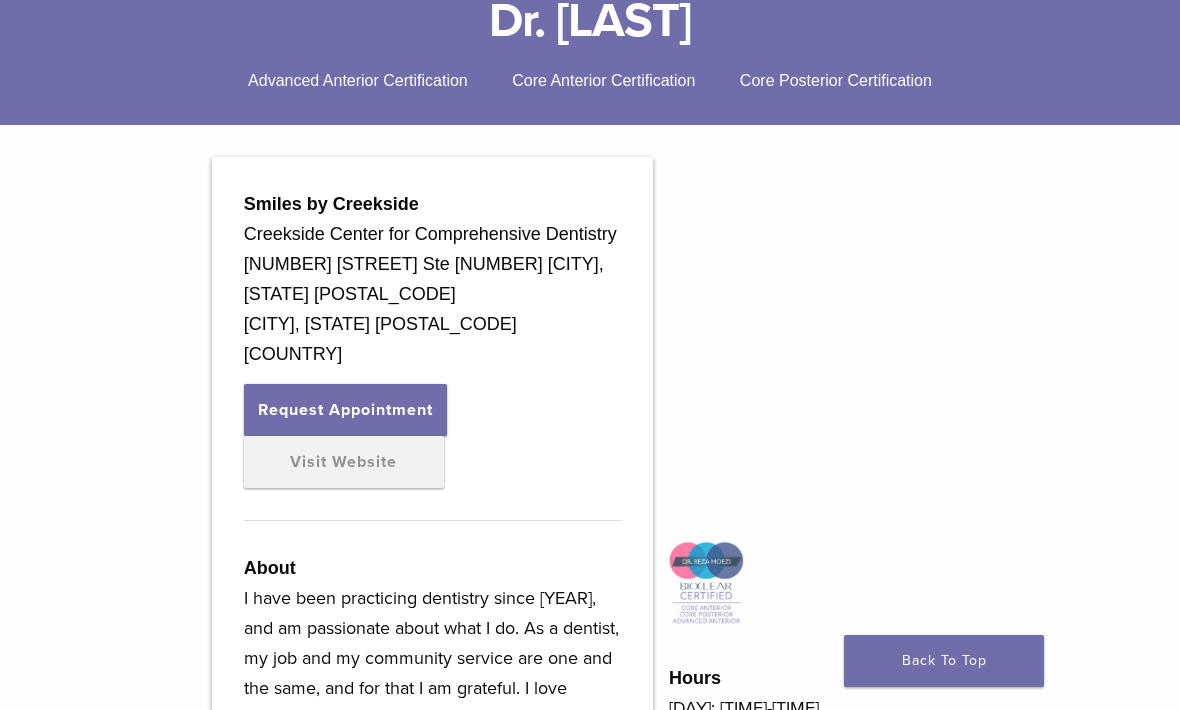 scroll, scrollTop: 450, scrollLeft: 0, axis: vertical 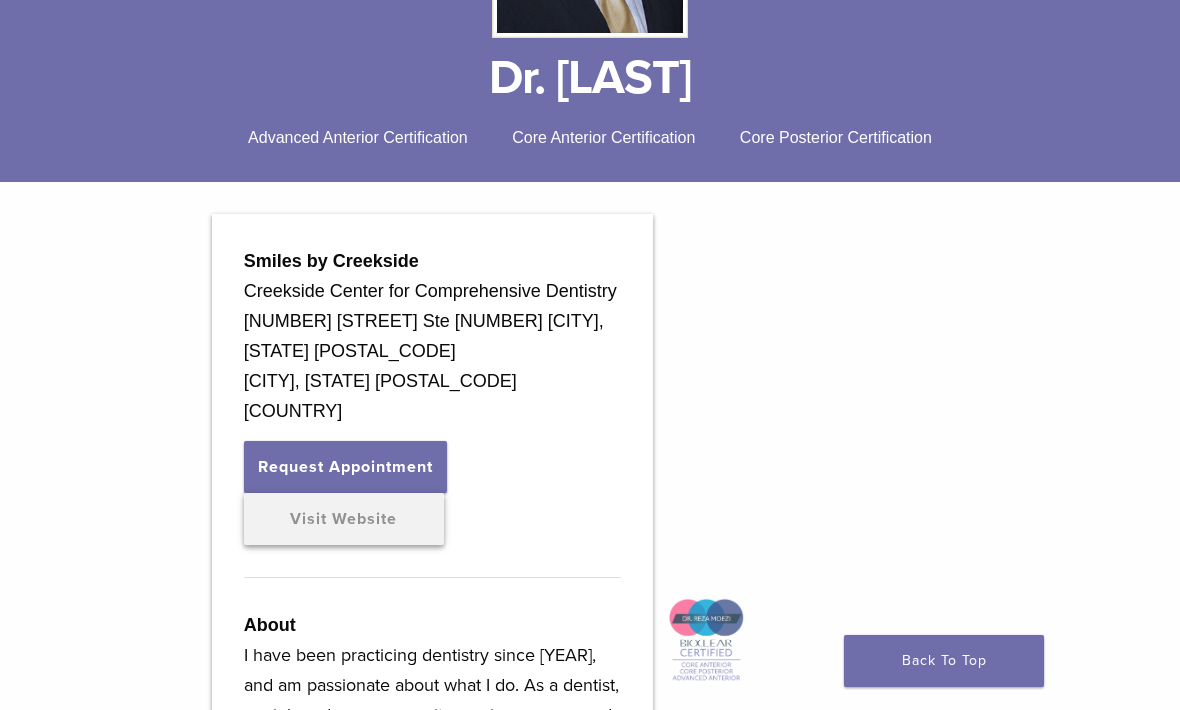 click on "Visit Website" at bounding box center [344, 519] 